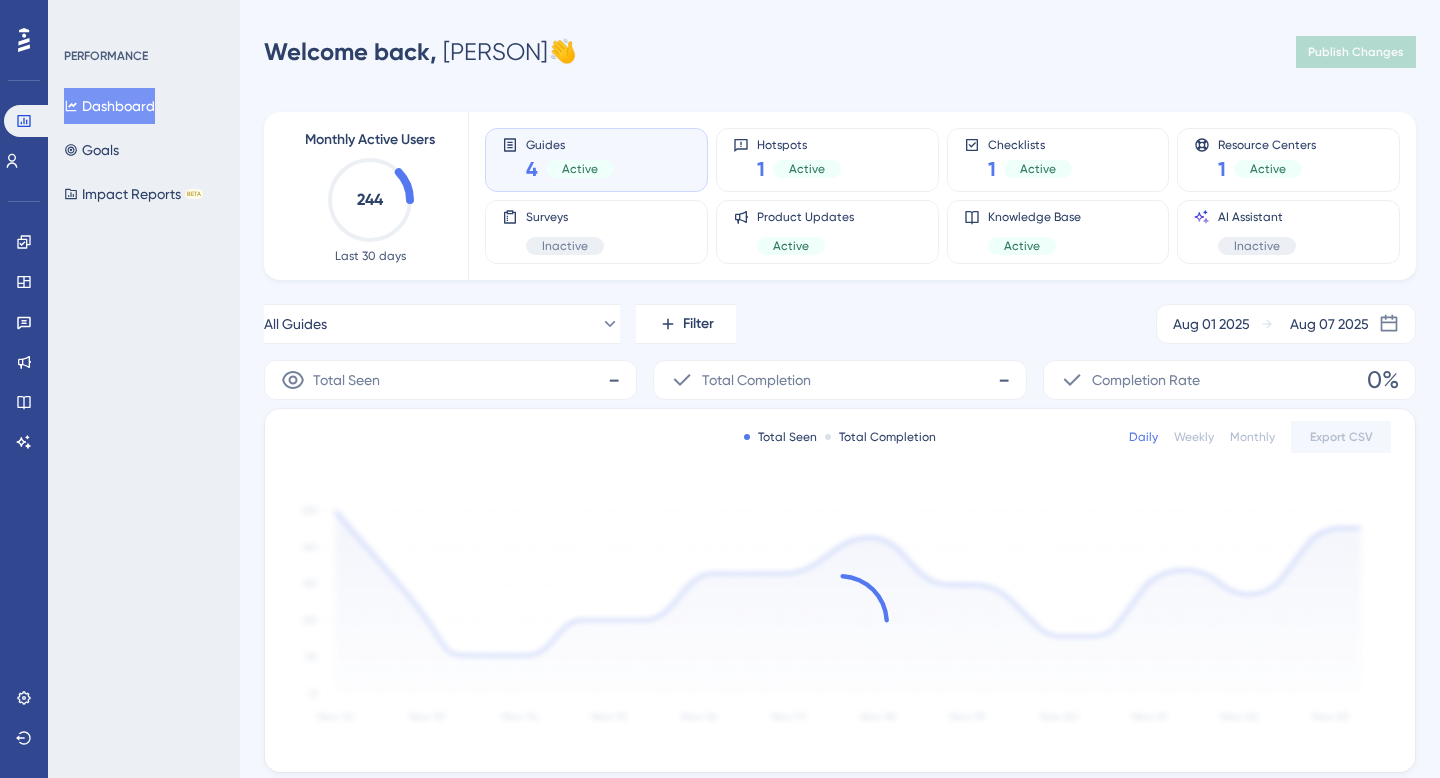 scroll, scrollTop: 0, scrollLeft: 0, axis: both 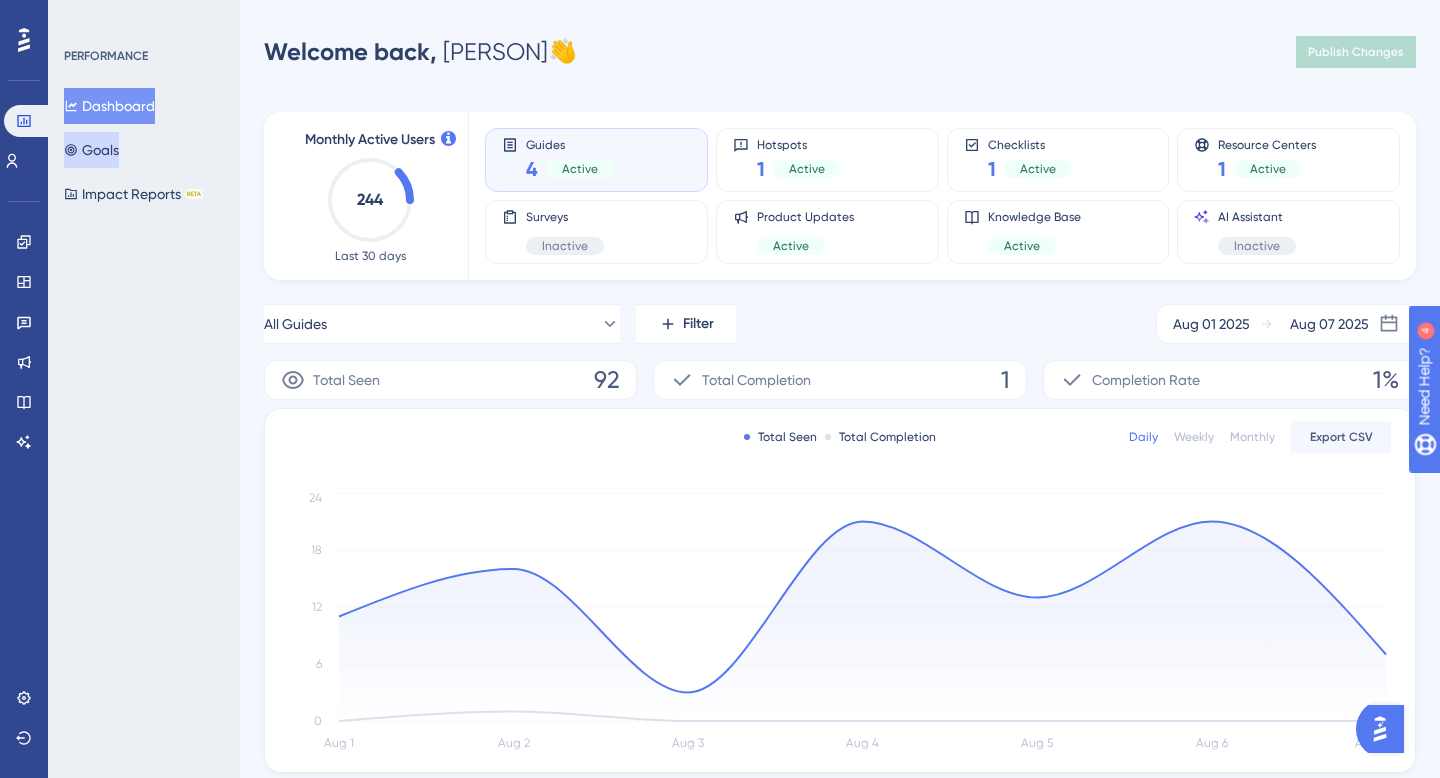 click on "Goals" at bounding box center [91, 150] 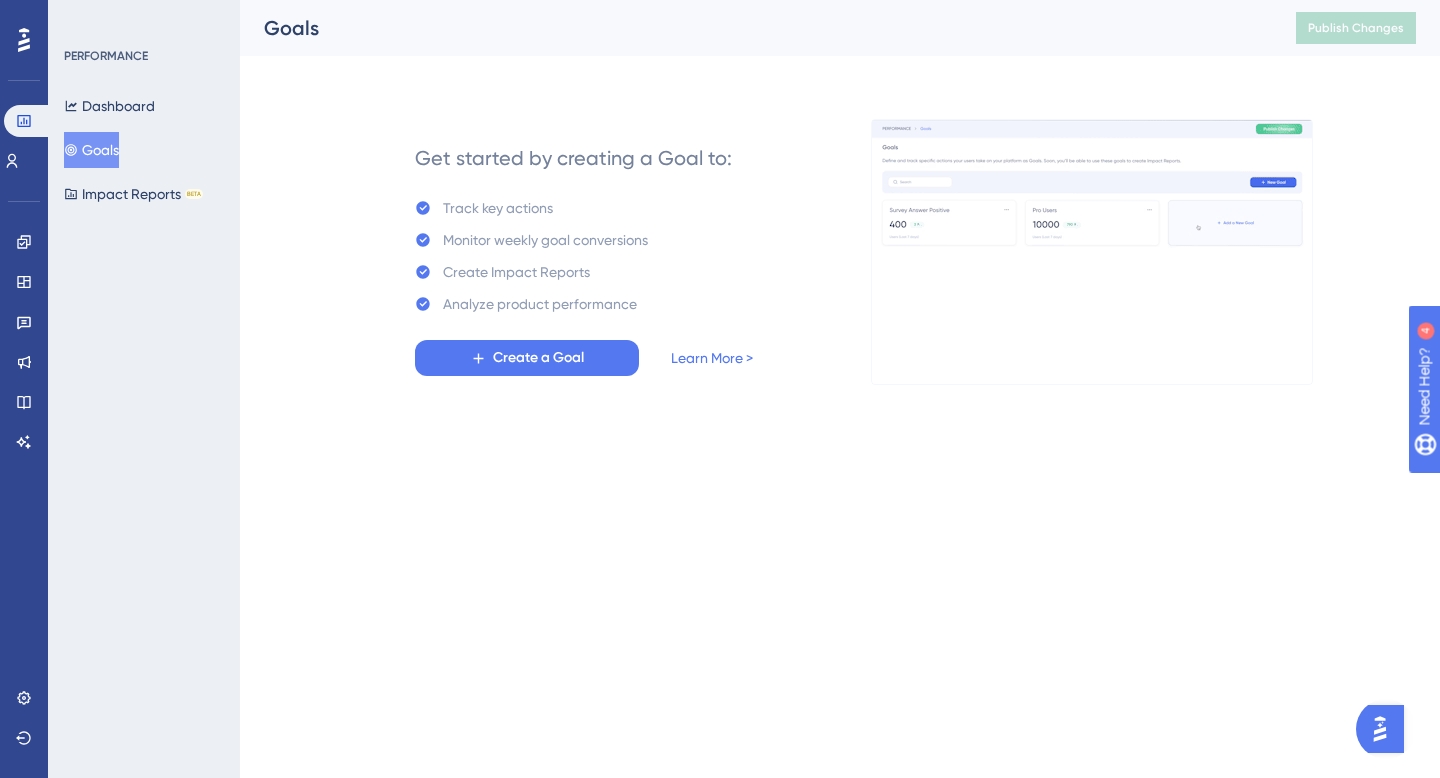 scroll, scrollTop: 0, scrollLeft: 0, axis: both 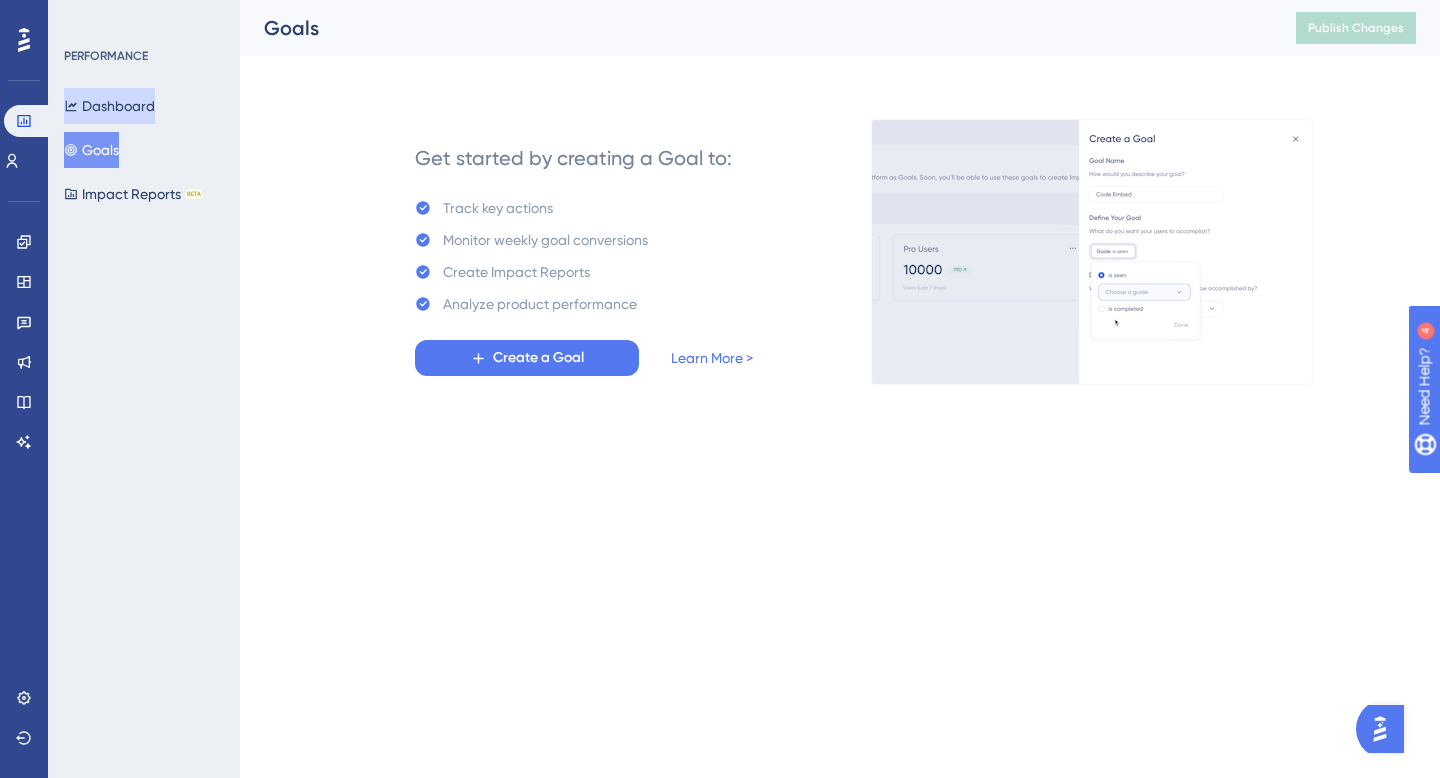click on "Dashboard" at bounding box center (109, 106) 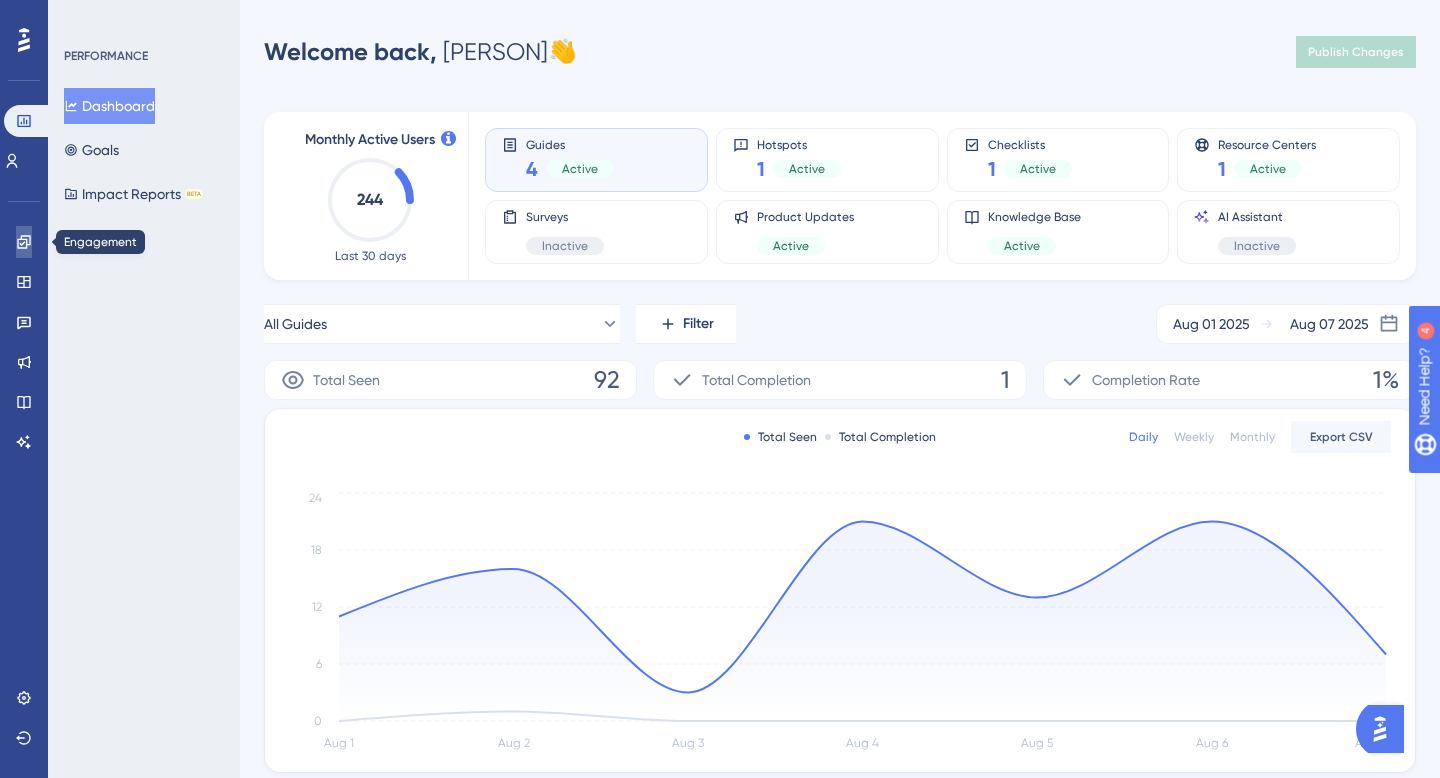 click at bounding box center [24, 242] 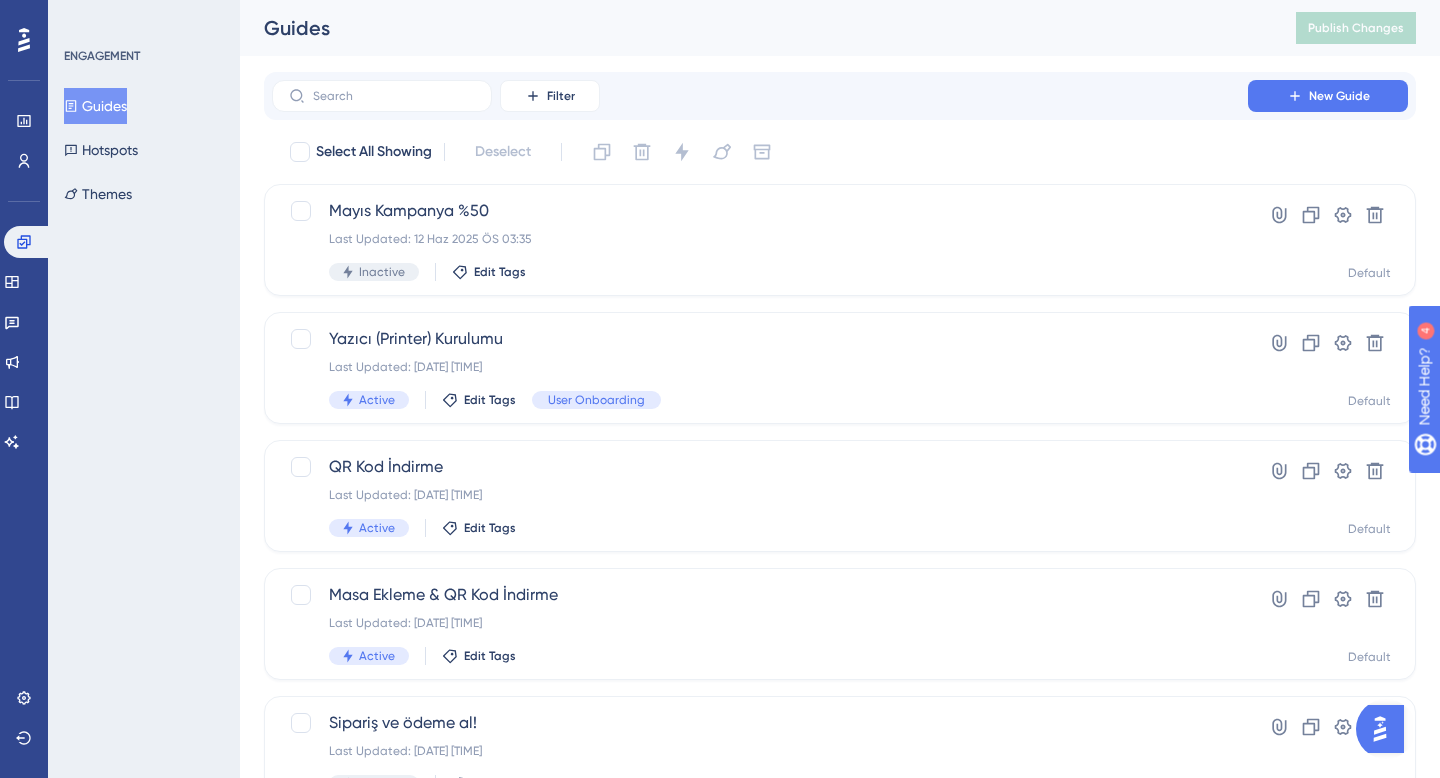 click on "Engagement Widgets Feedback Product Updates Knowledge Base AI Assistant" at bounding box center (24, 342) 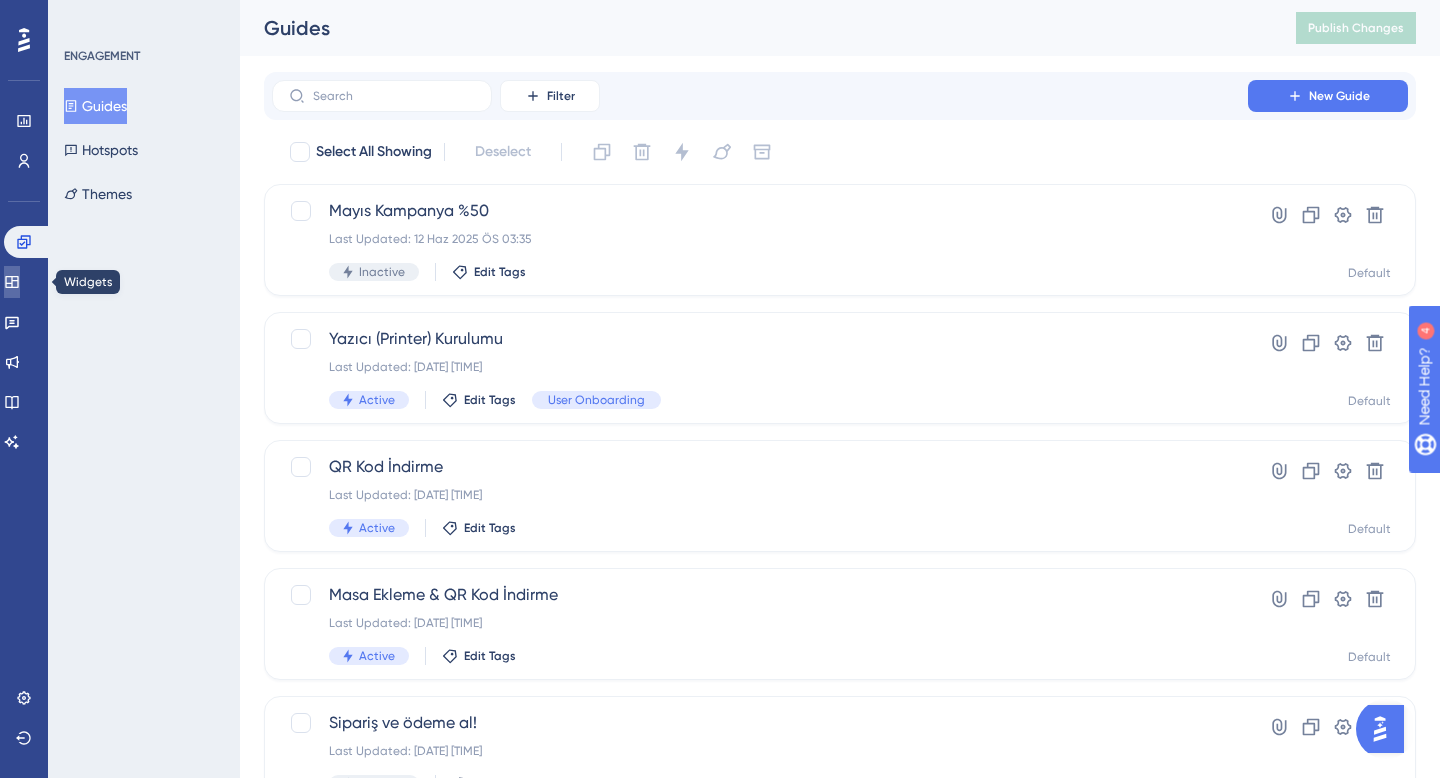 click 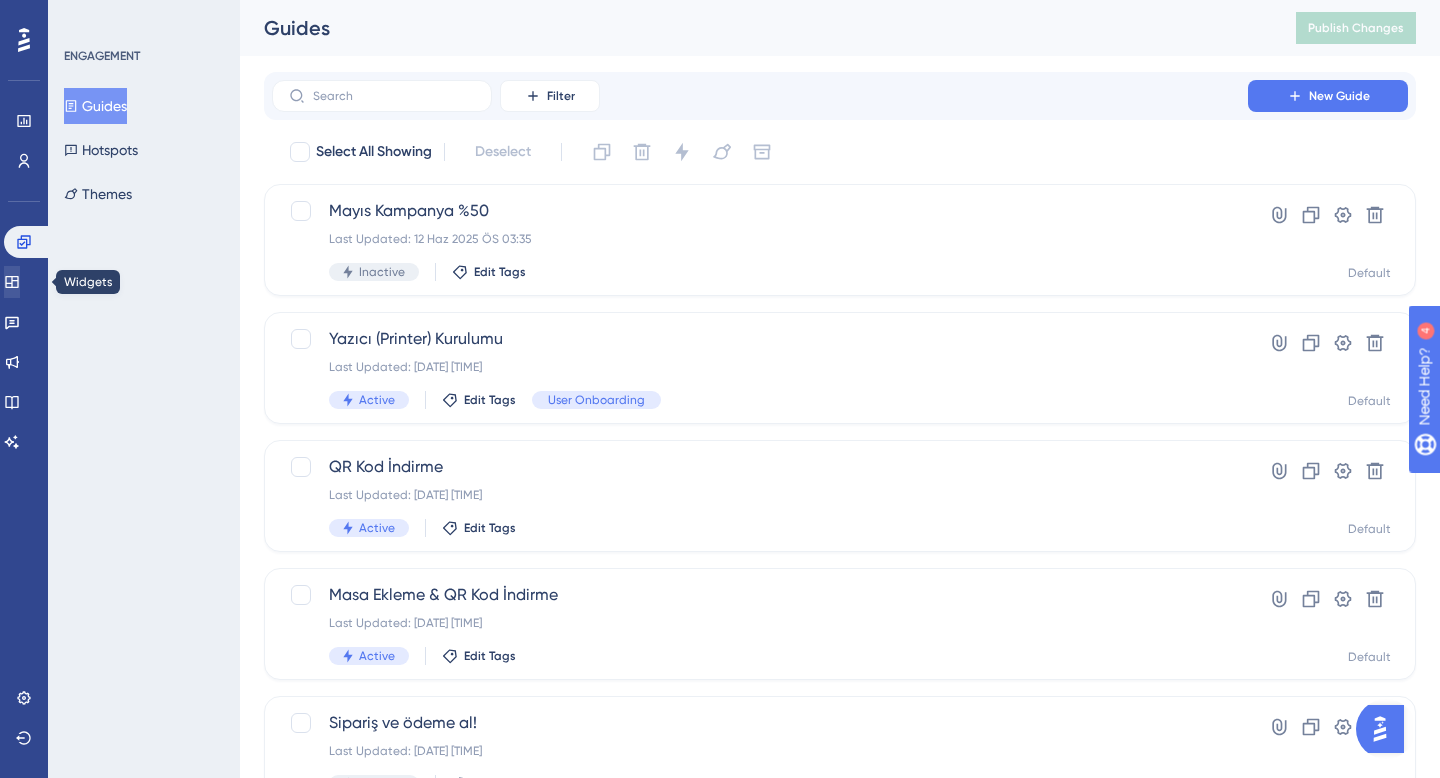 scroll, scrollTop: 0, scrollLeft: 0, axis: both 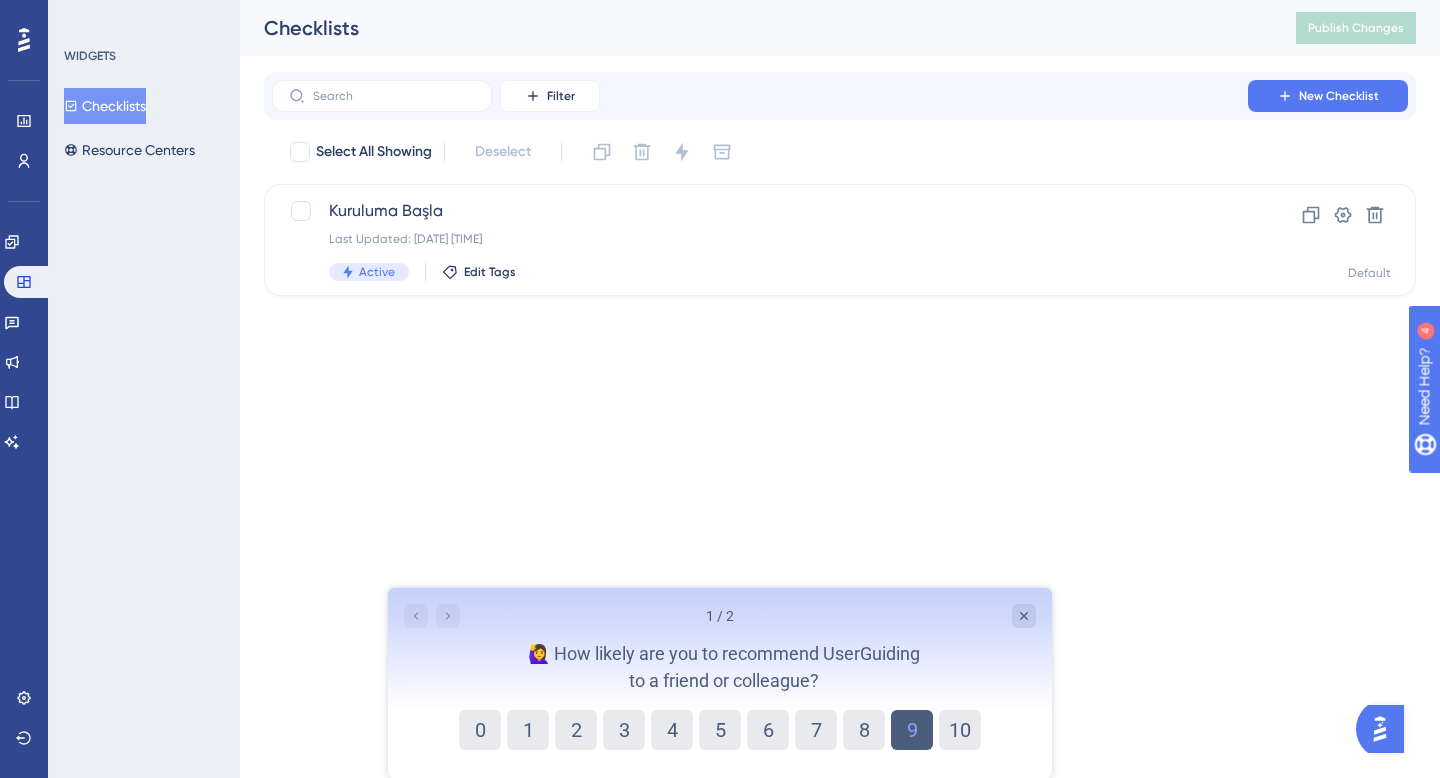 click on "9" at bounding box center [912, 730] 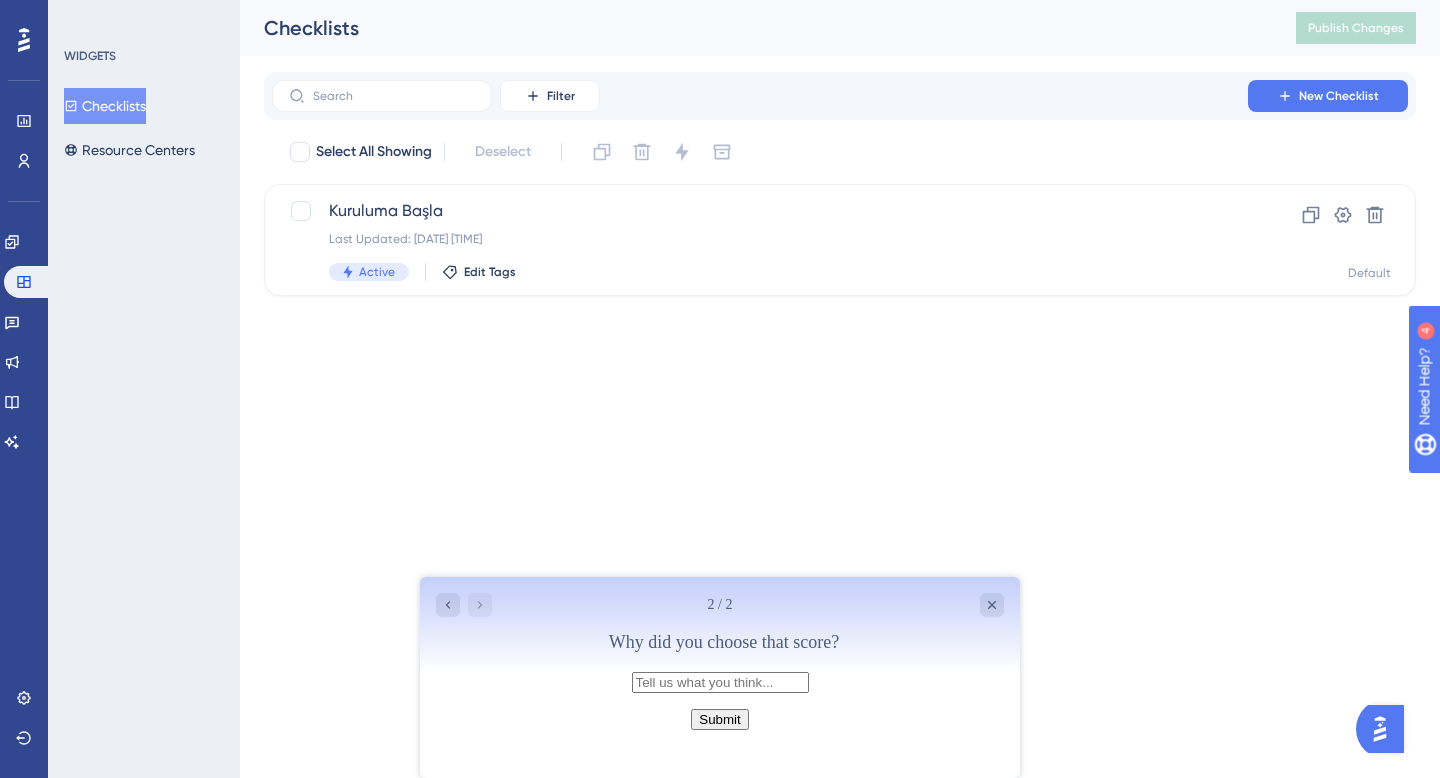 click on "Submit" at bounding box center [719, 719] 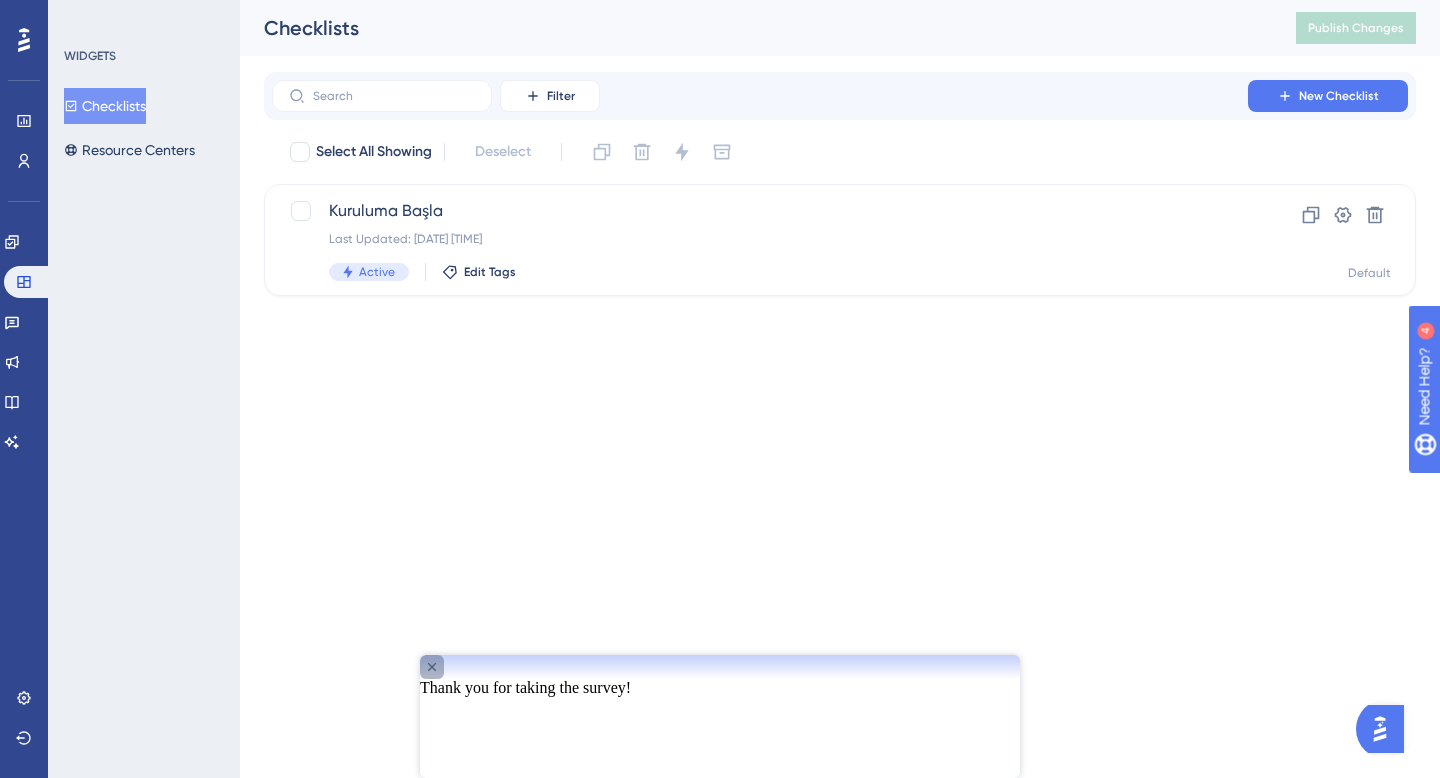 click 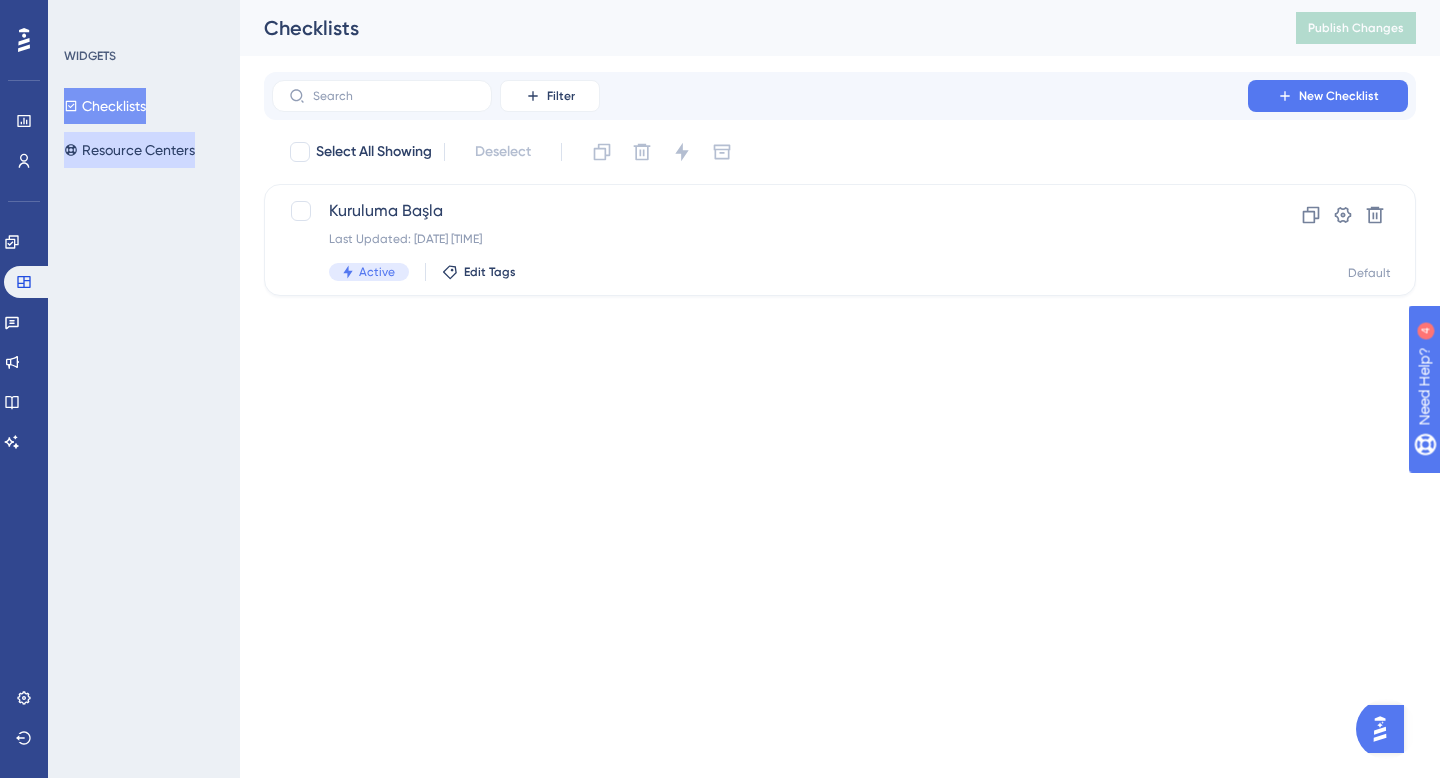 click on "Resource Centers" at bounding box center [129, 150] 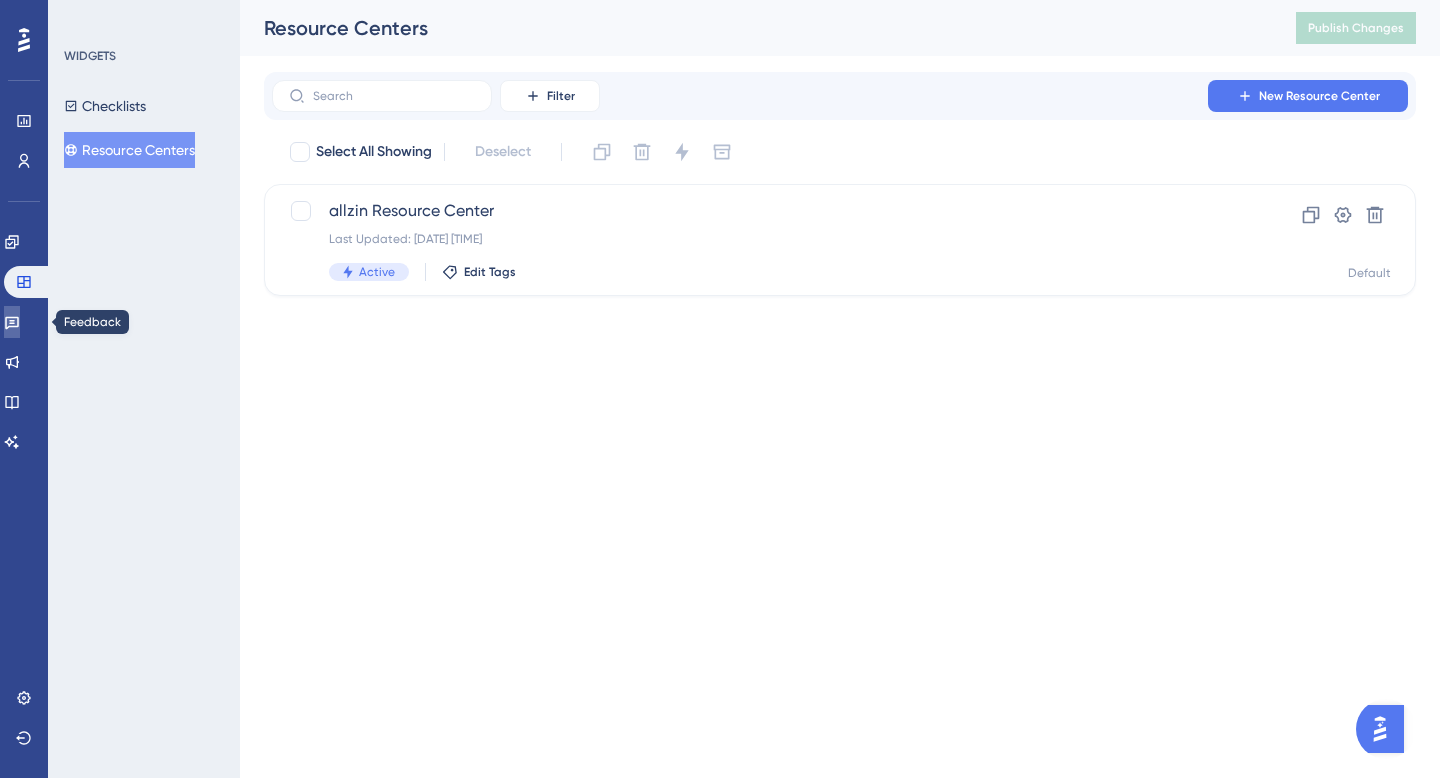 click at bounding box center (12, 322) 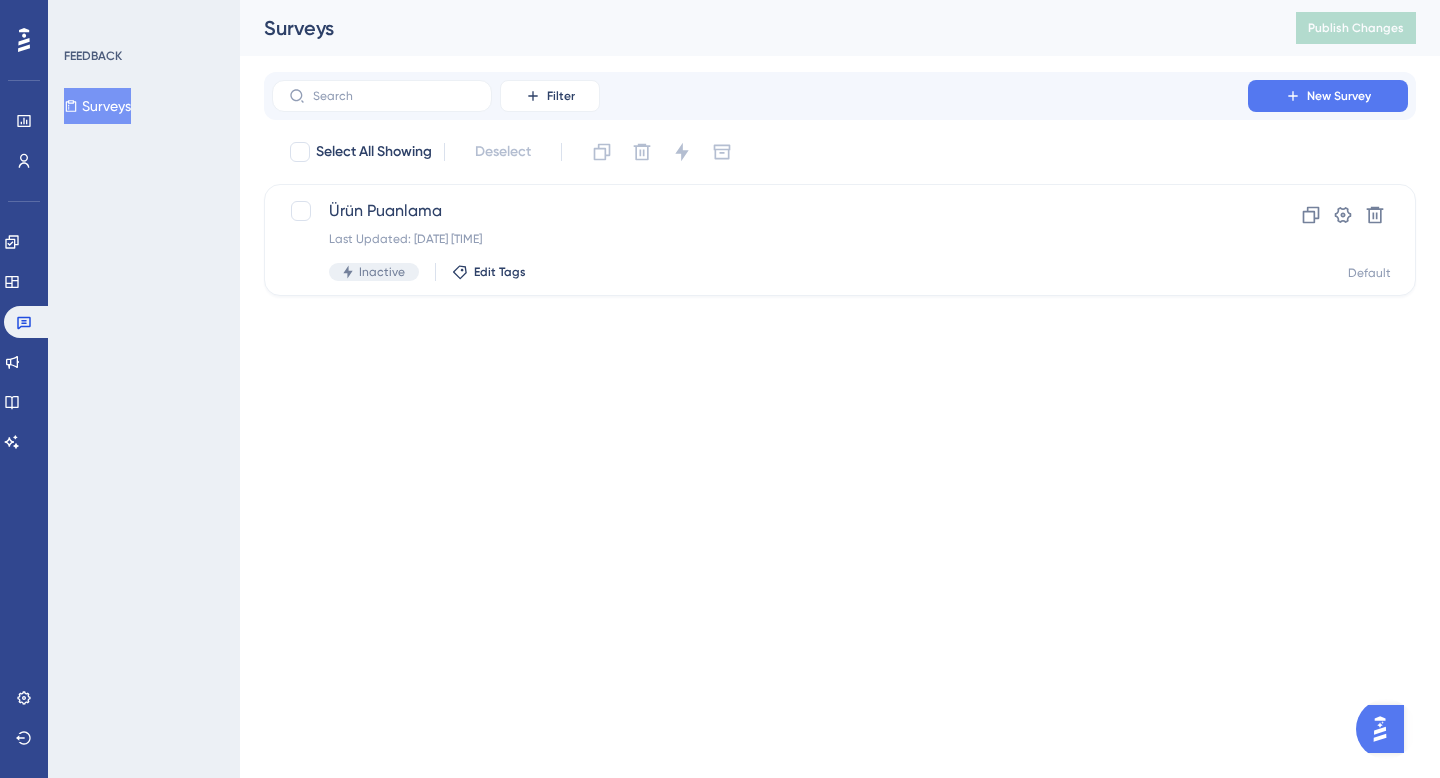scroll, scrollTop: 0, scrollLeft: 0, axis: both 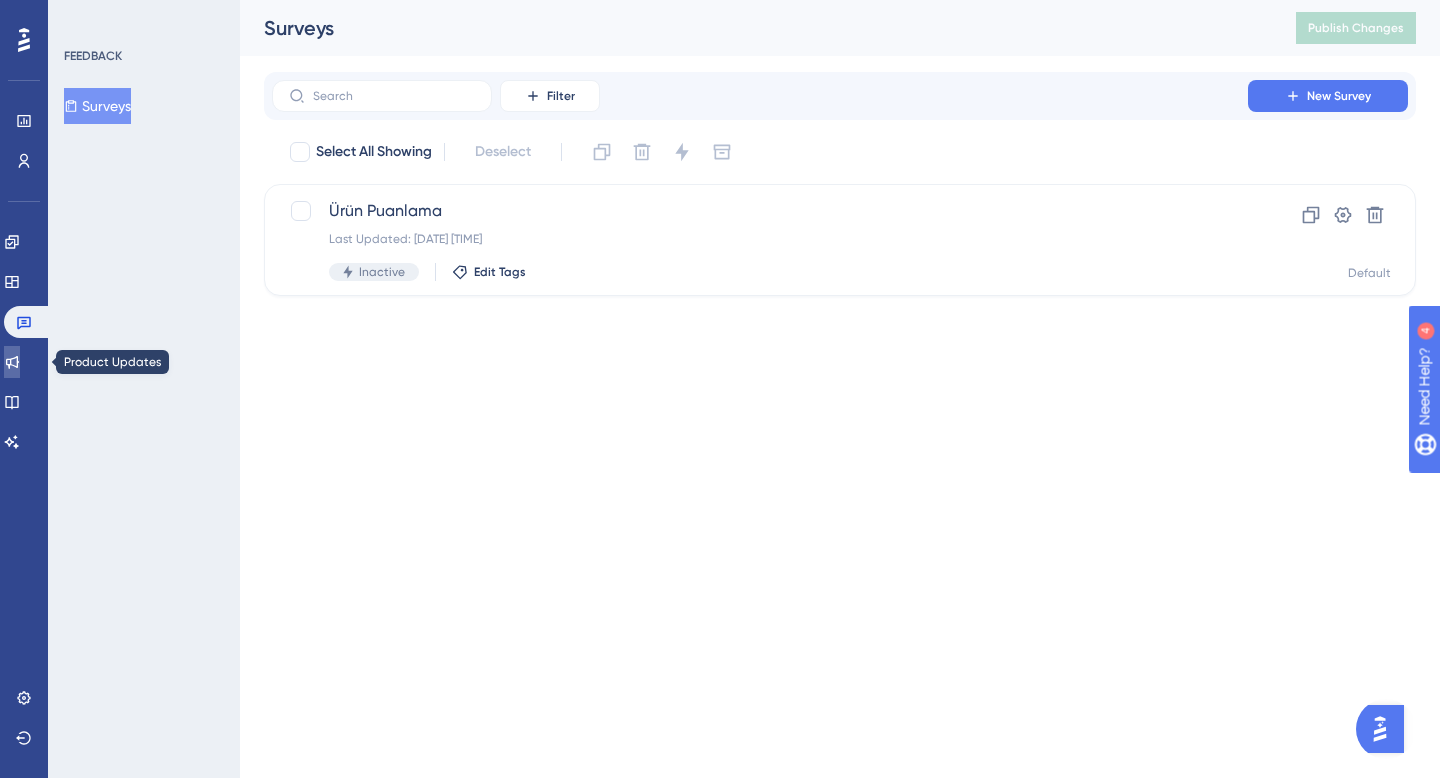 click 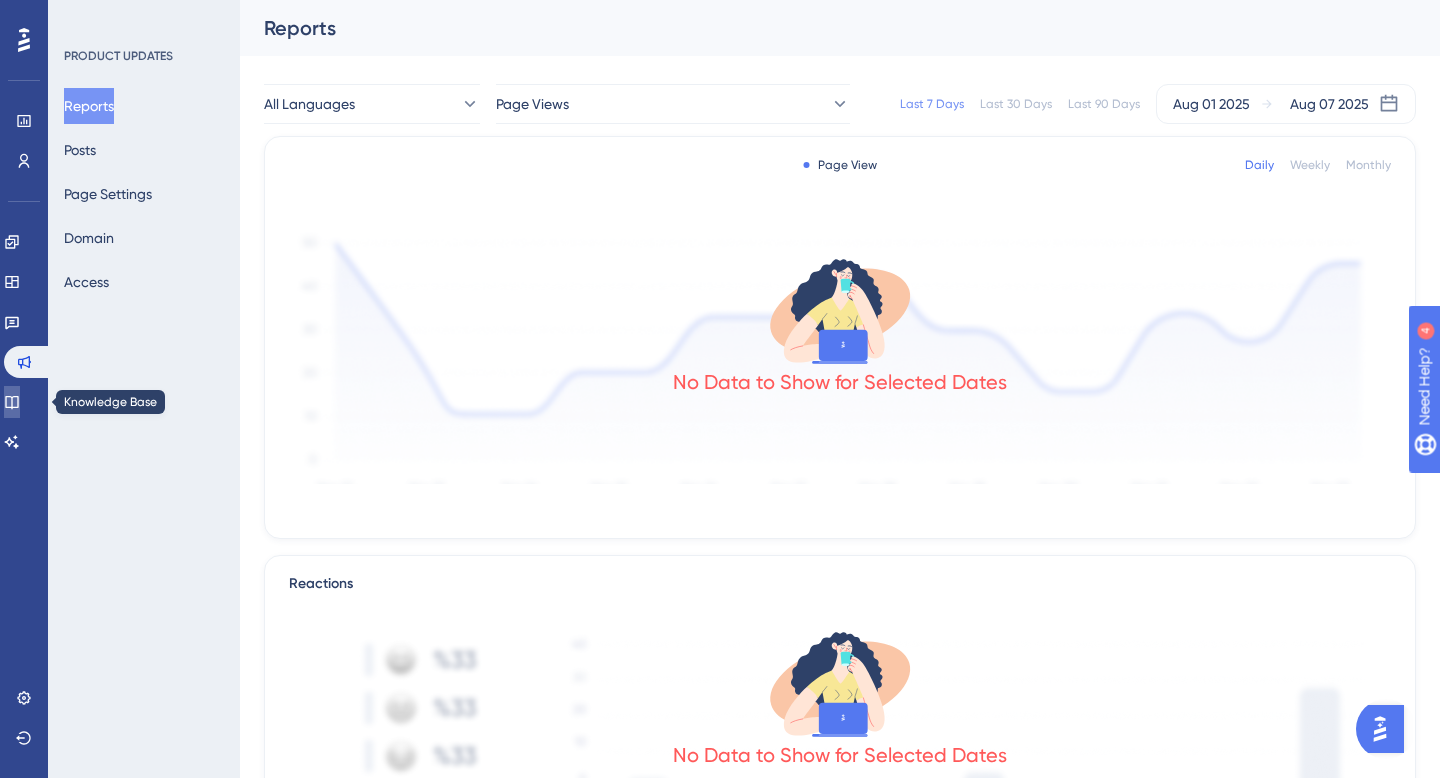 click 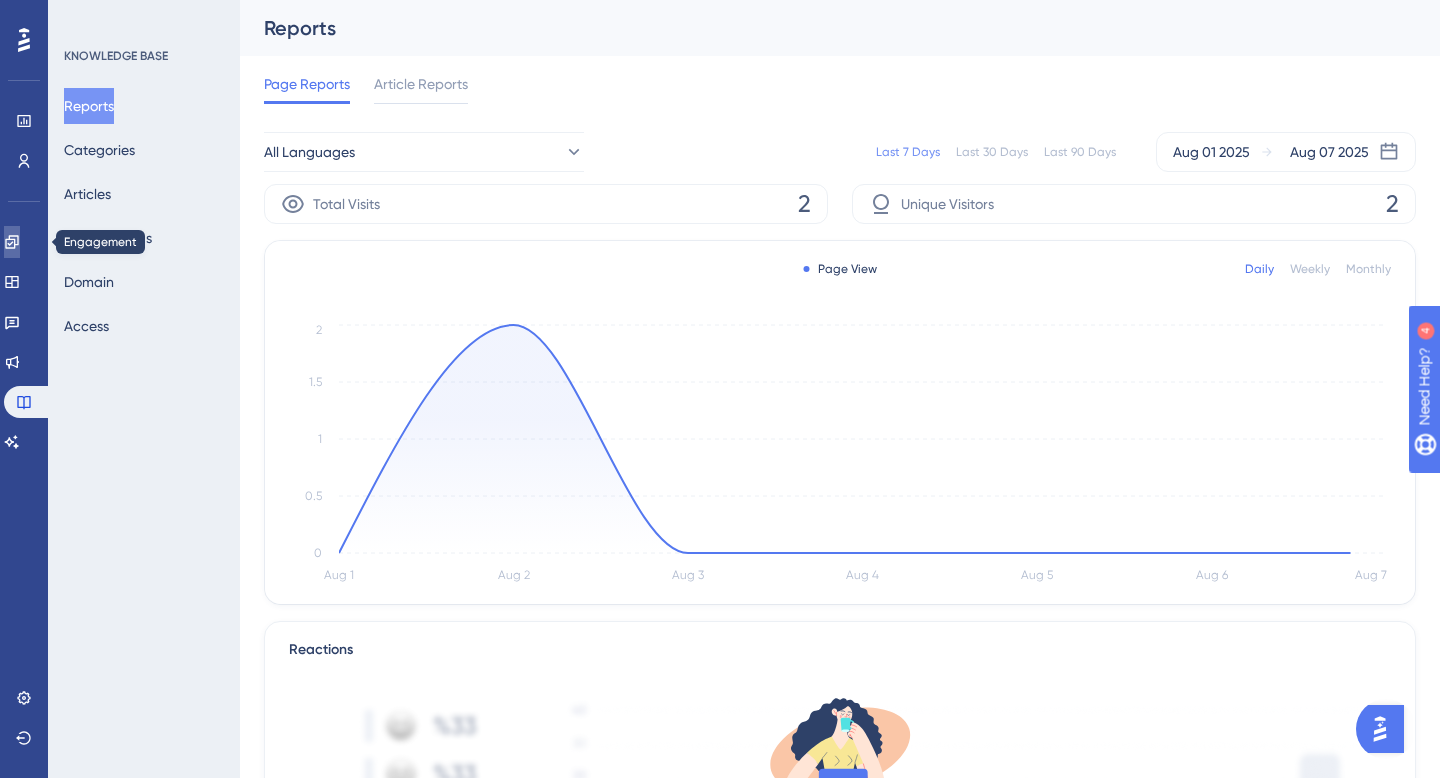 click 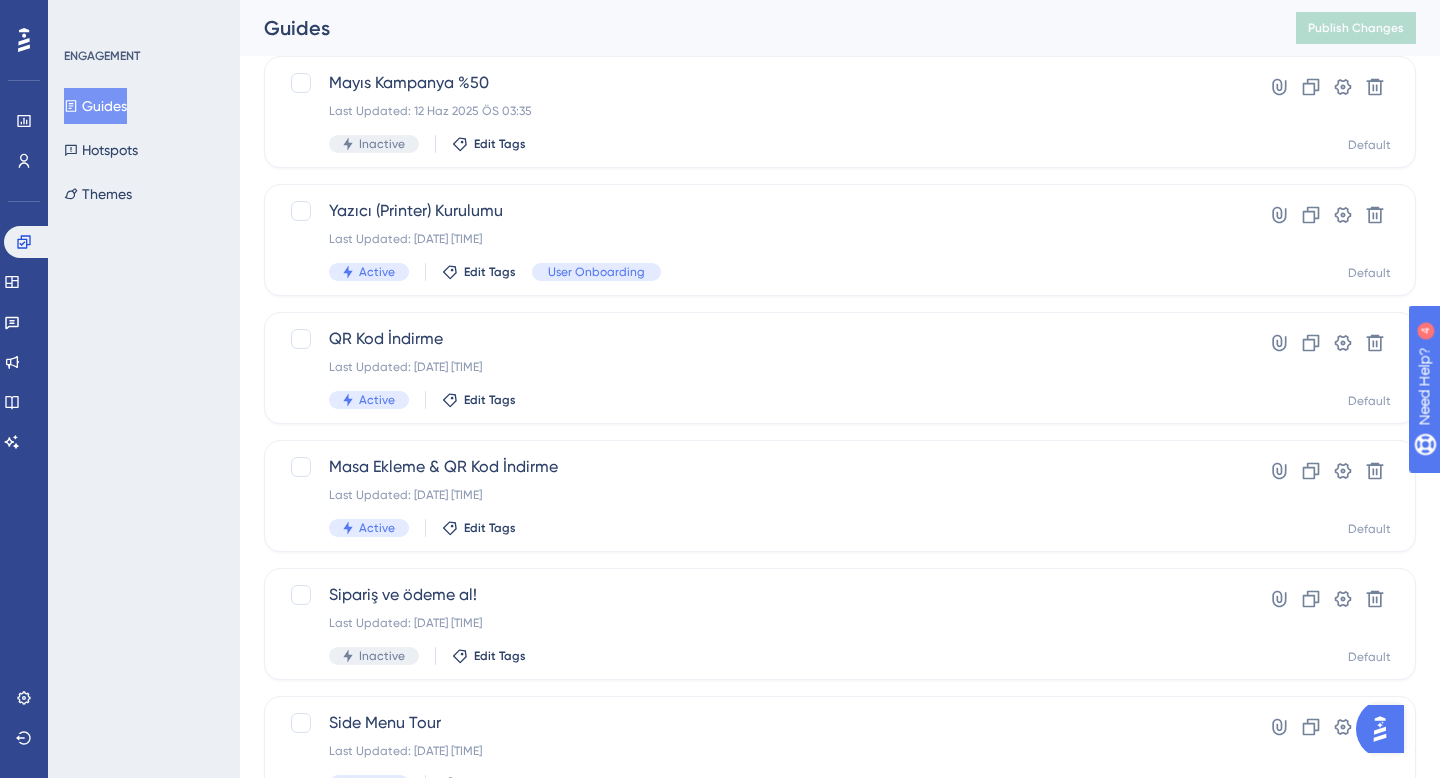 scroll, scrollTop: 0, scrollLeft: 0, axis: both 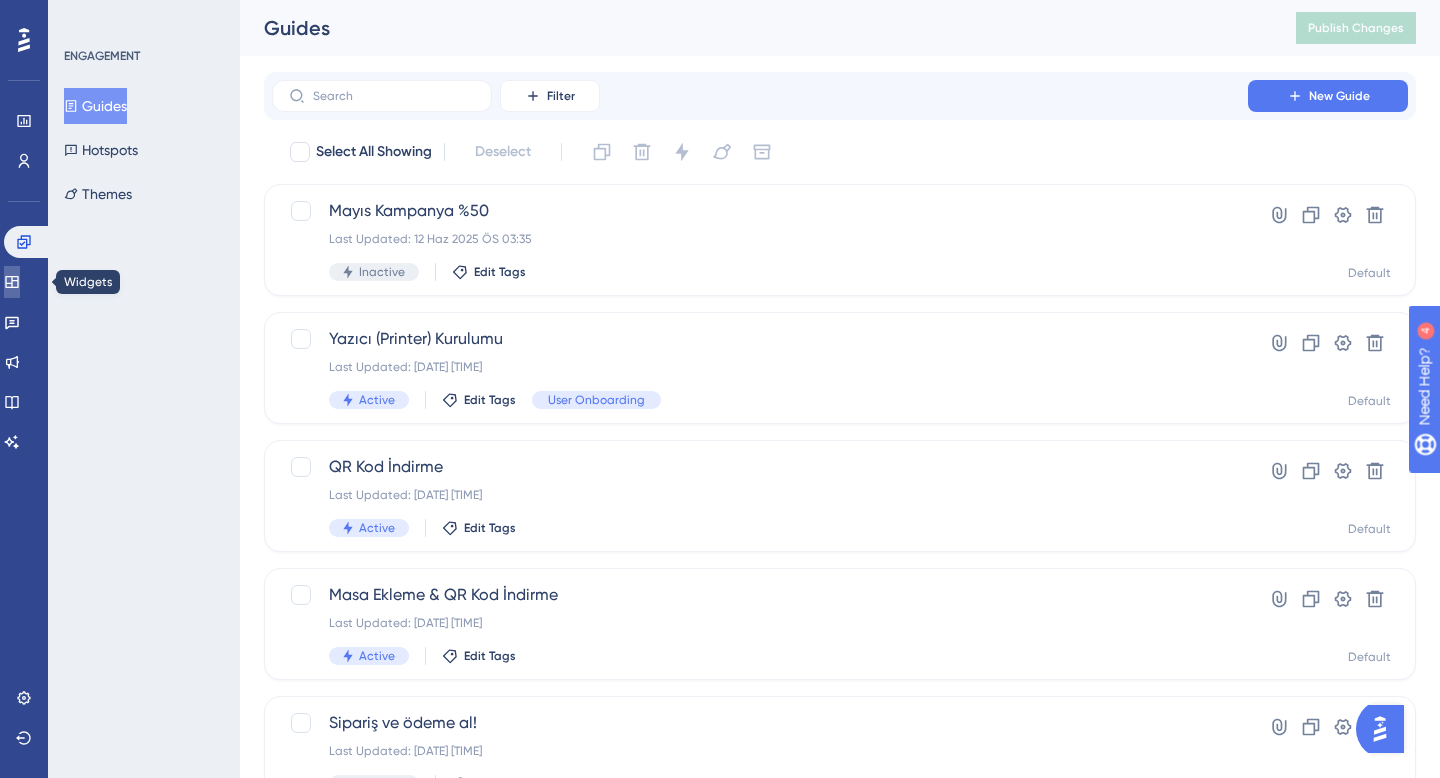click 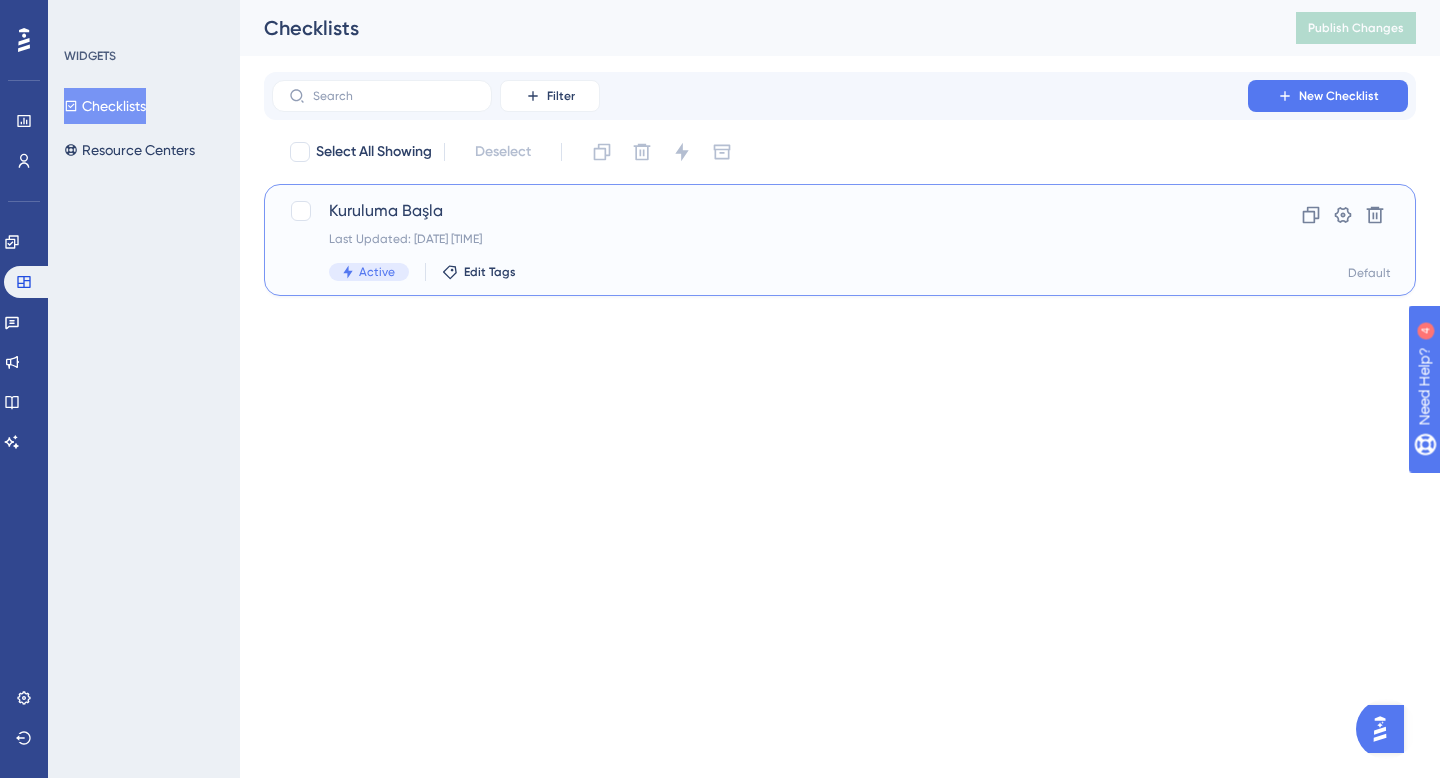 click on "Active Edit Tags" at bounding box center (760, 272) 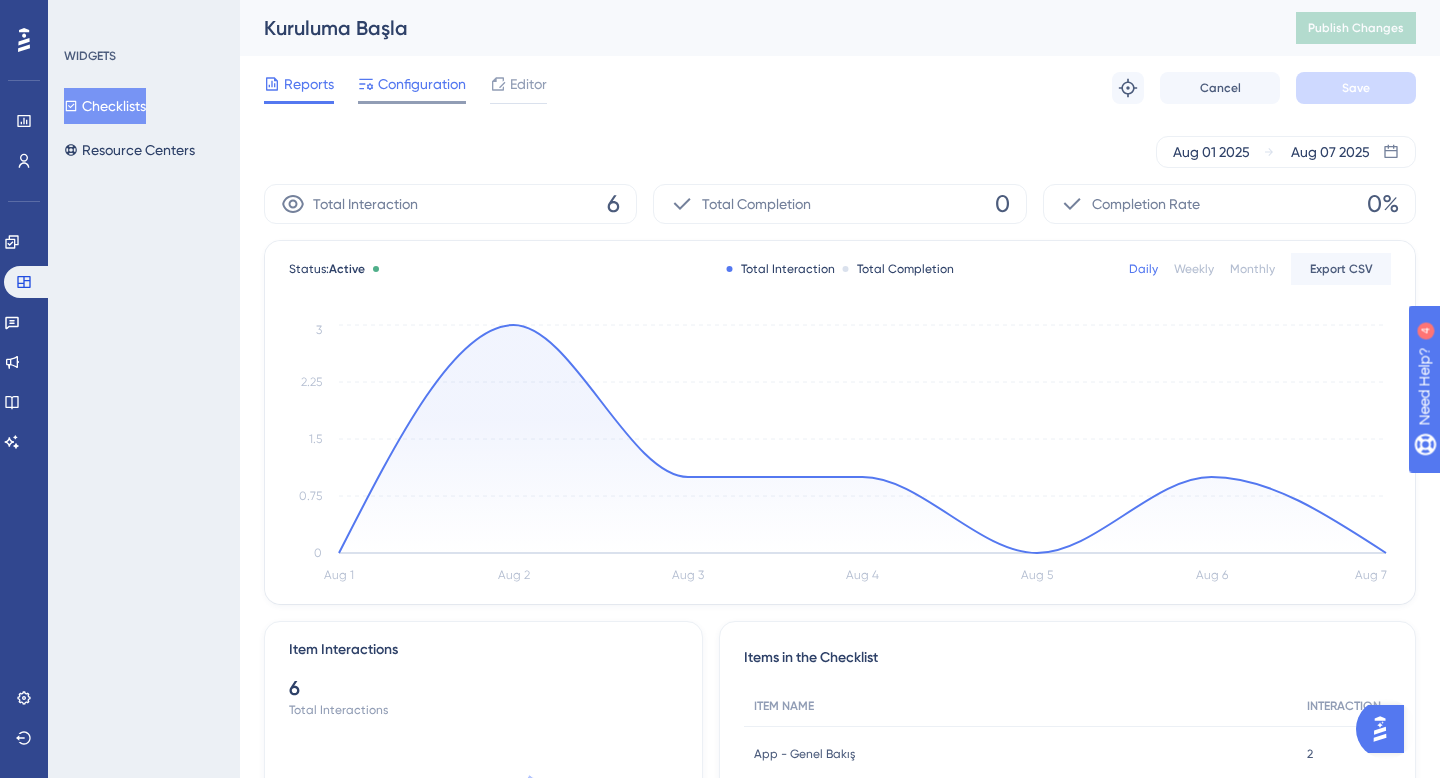 click on "Configuration" at bounding box center [412, 88] 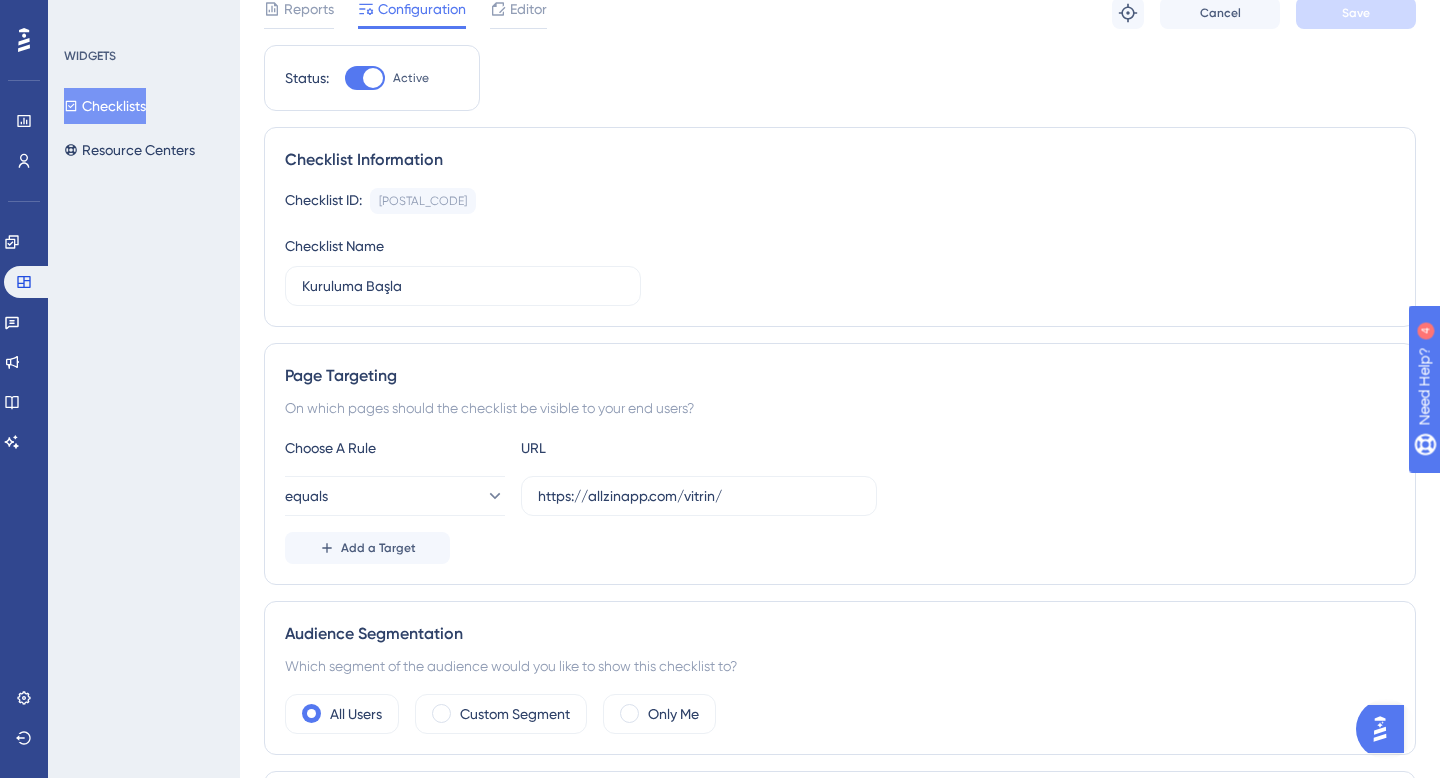 scroll, scrollTop: 0, scrollLeft: 0, axis: both 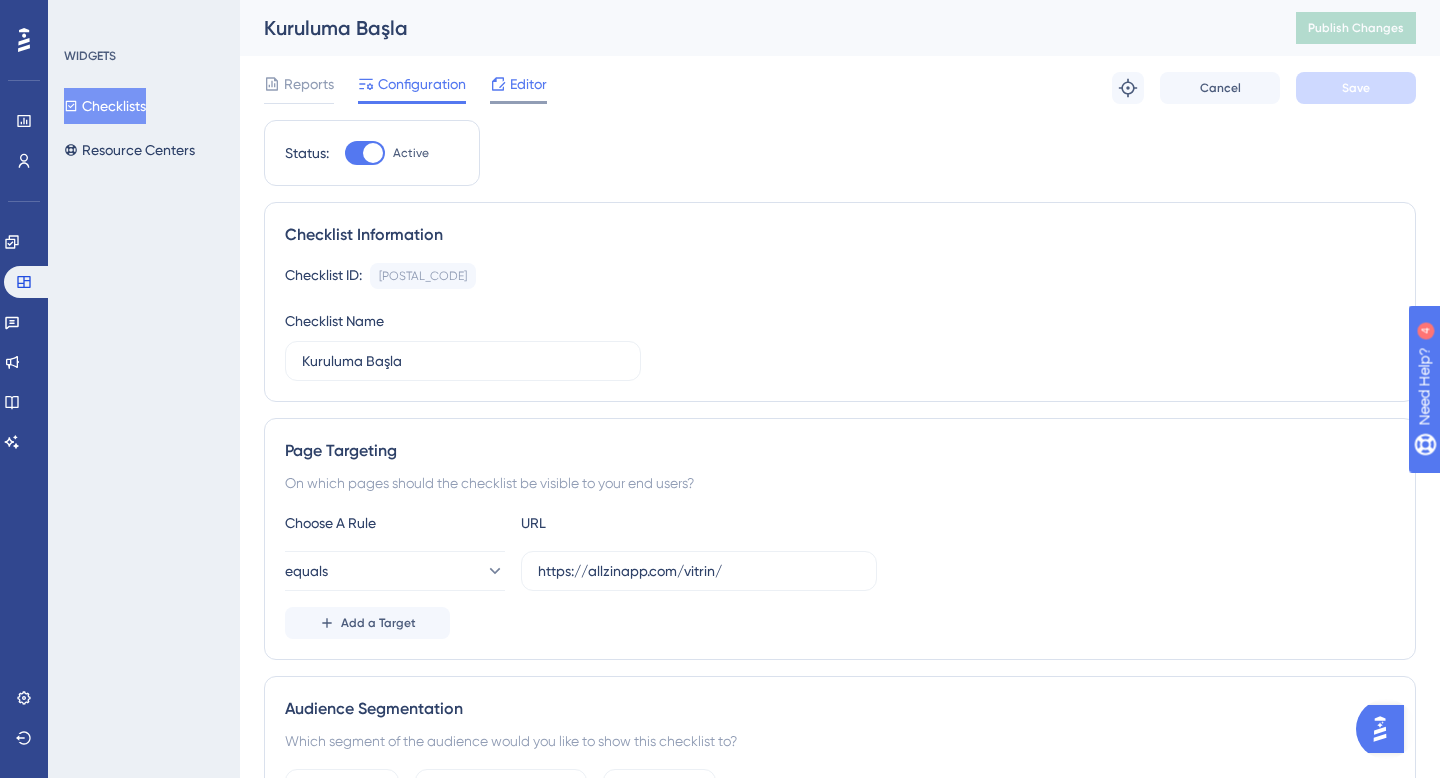 click on "Editor" at bounding box center (518, 88) 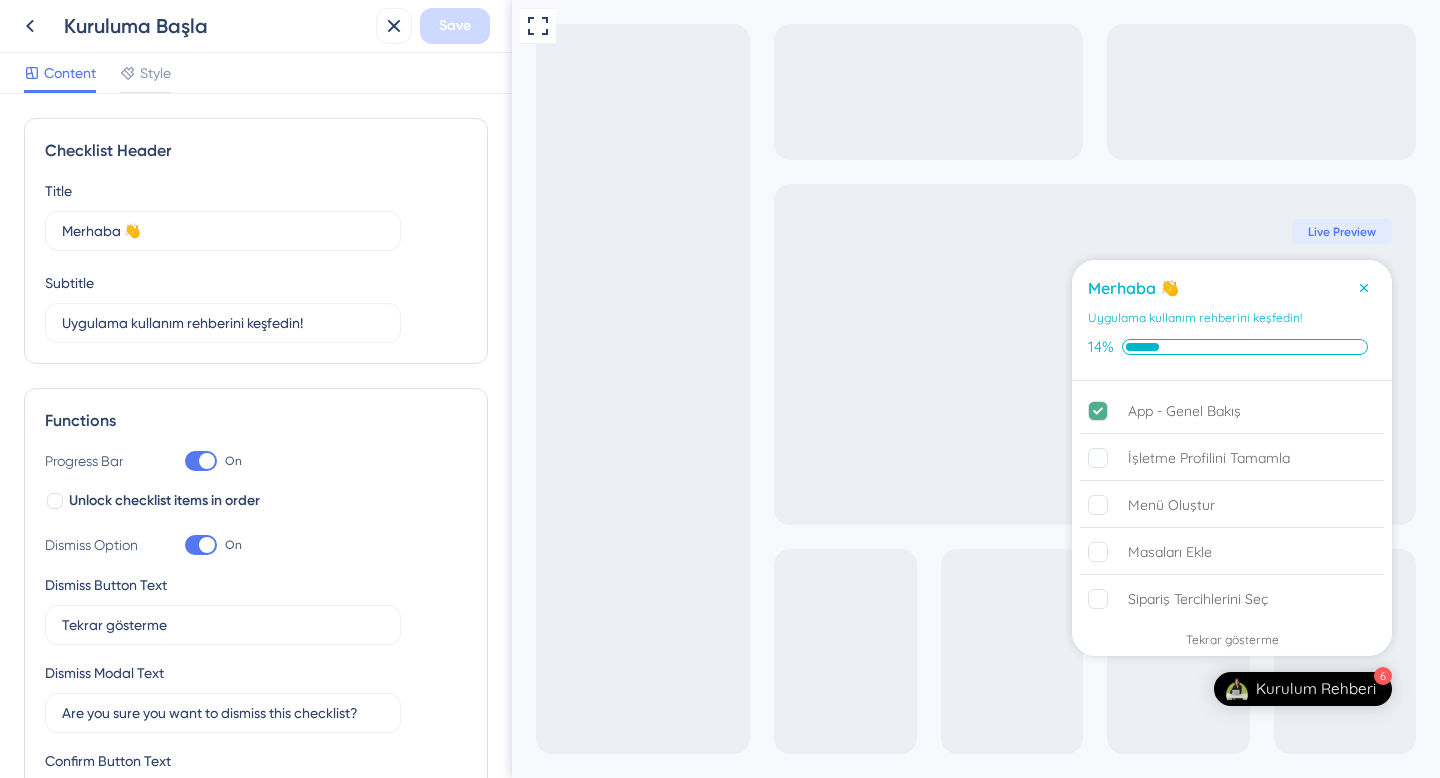 scroll, scrollTop: 0, scrollLeft: 0, axis: both 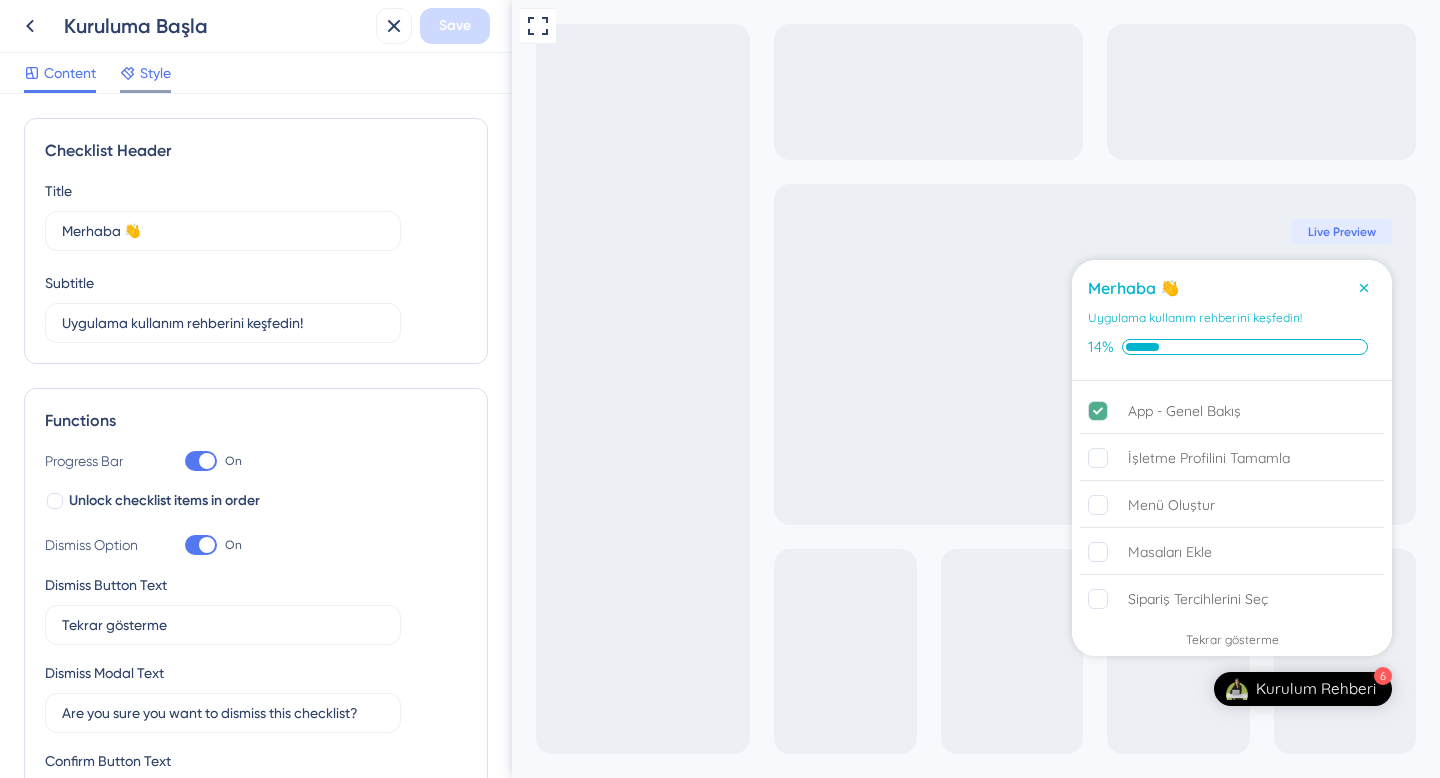 click on "Style" at bounding box center (155, 73) 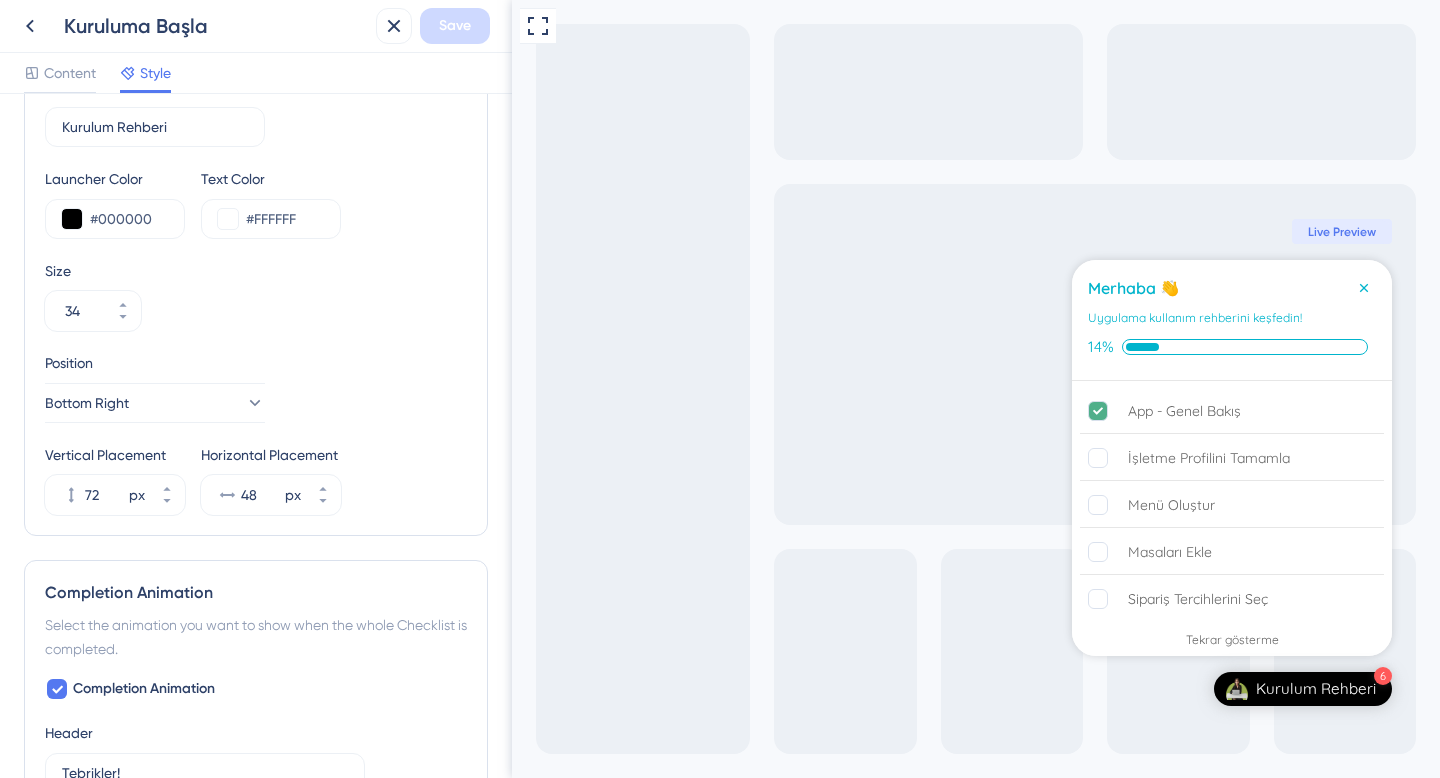 scroll, scrollTop: 956, scrollLeft: 0, axis: vertical 